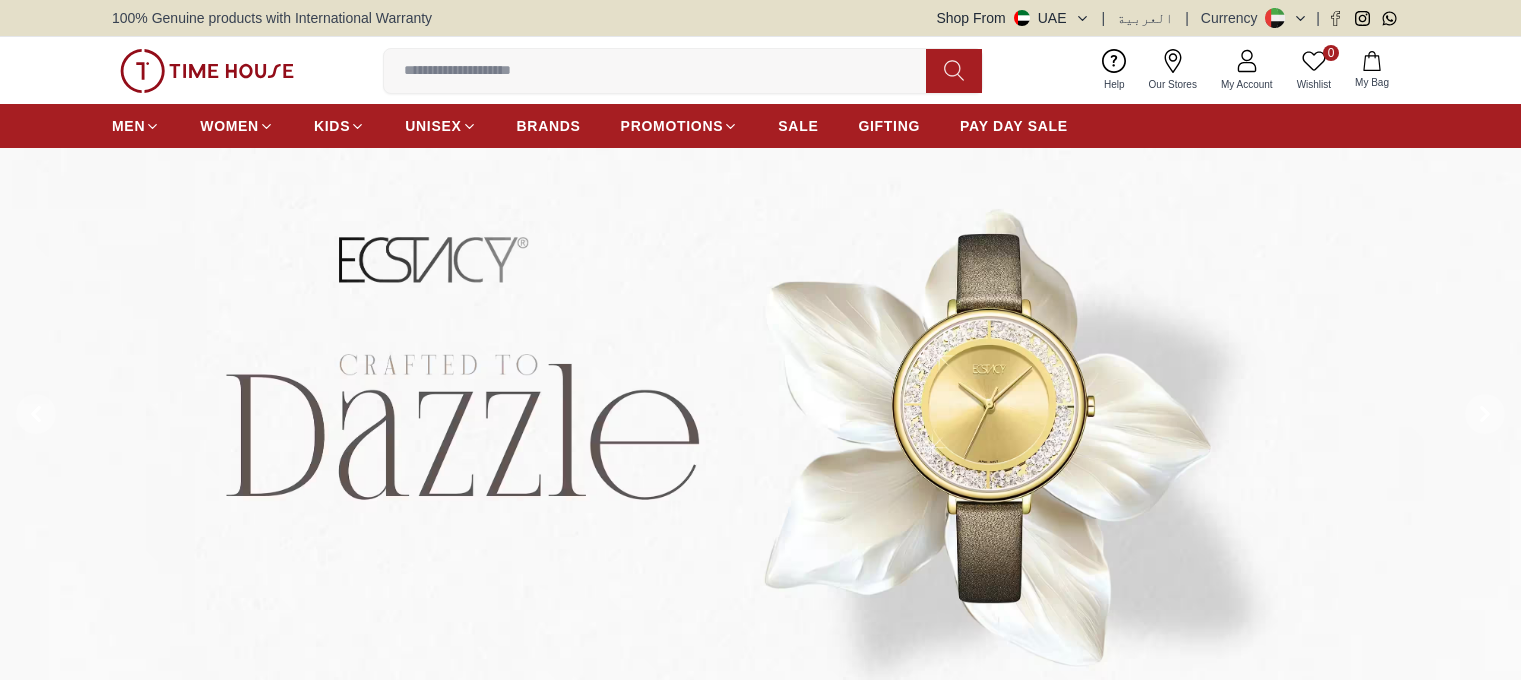 scroll, scrollTop: 0, scrollLeft: 0, axis: both 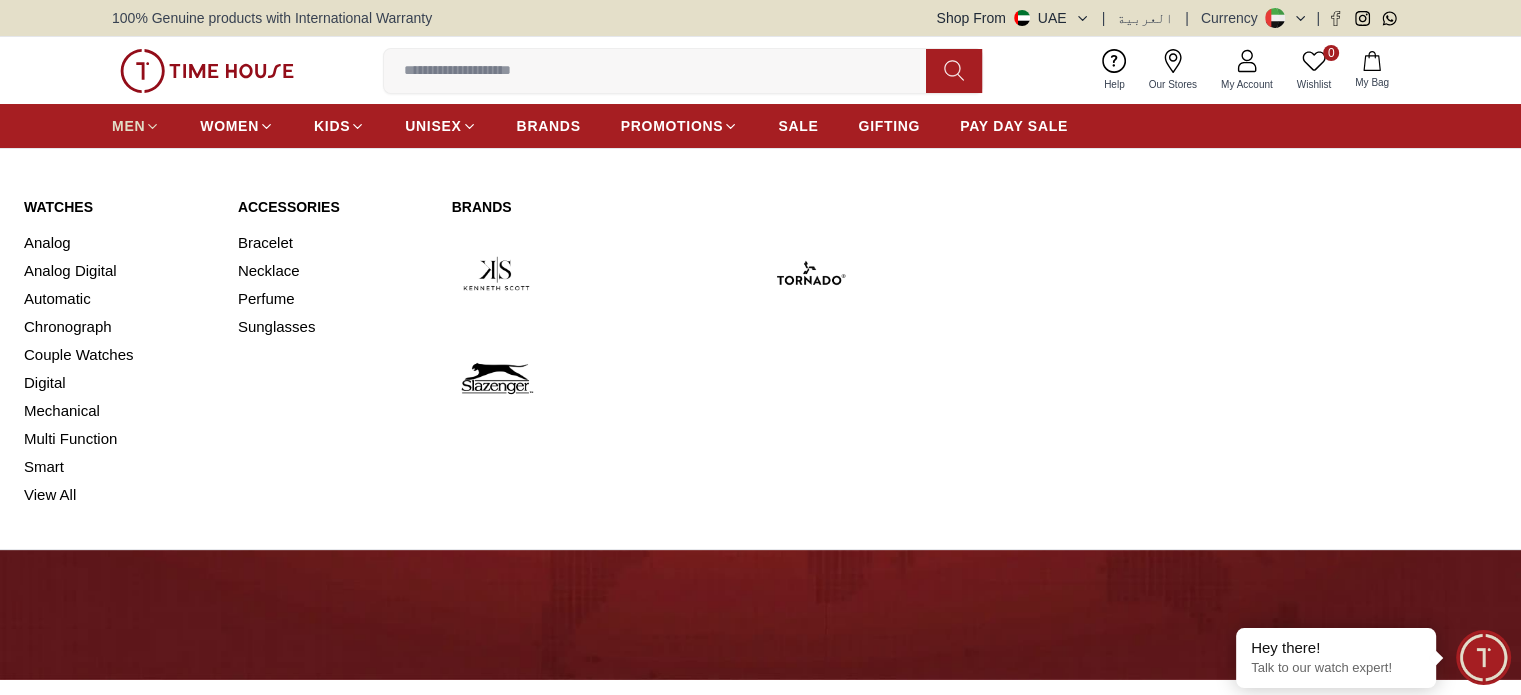 click on "MEN" at bounding box center [128, 126] 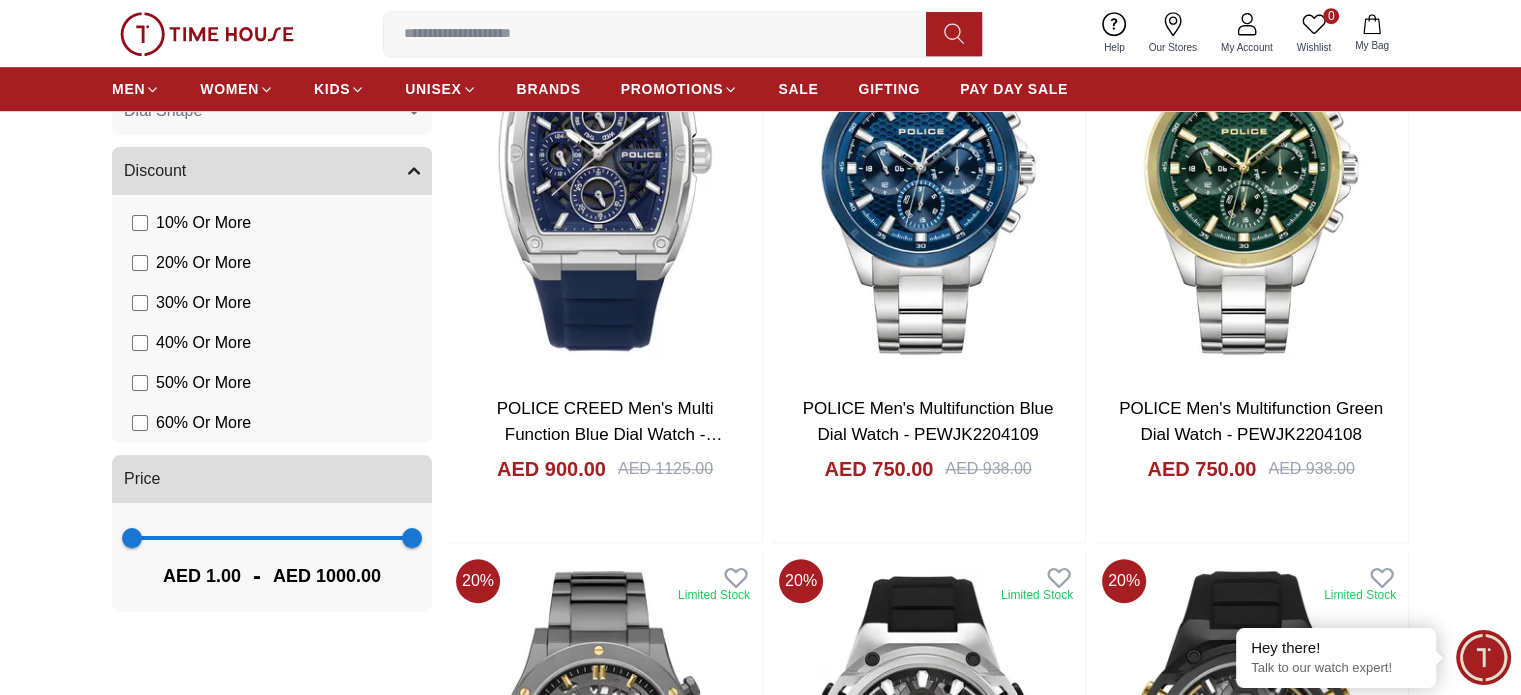 scroll, scrollTop: 1500, scrollLeft: 0, axis: vertical 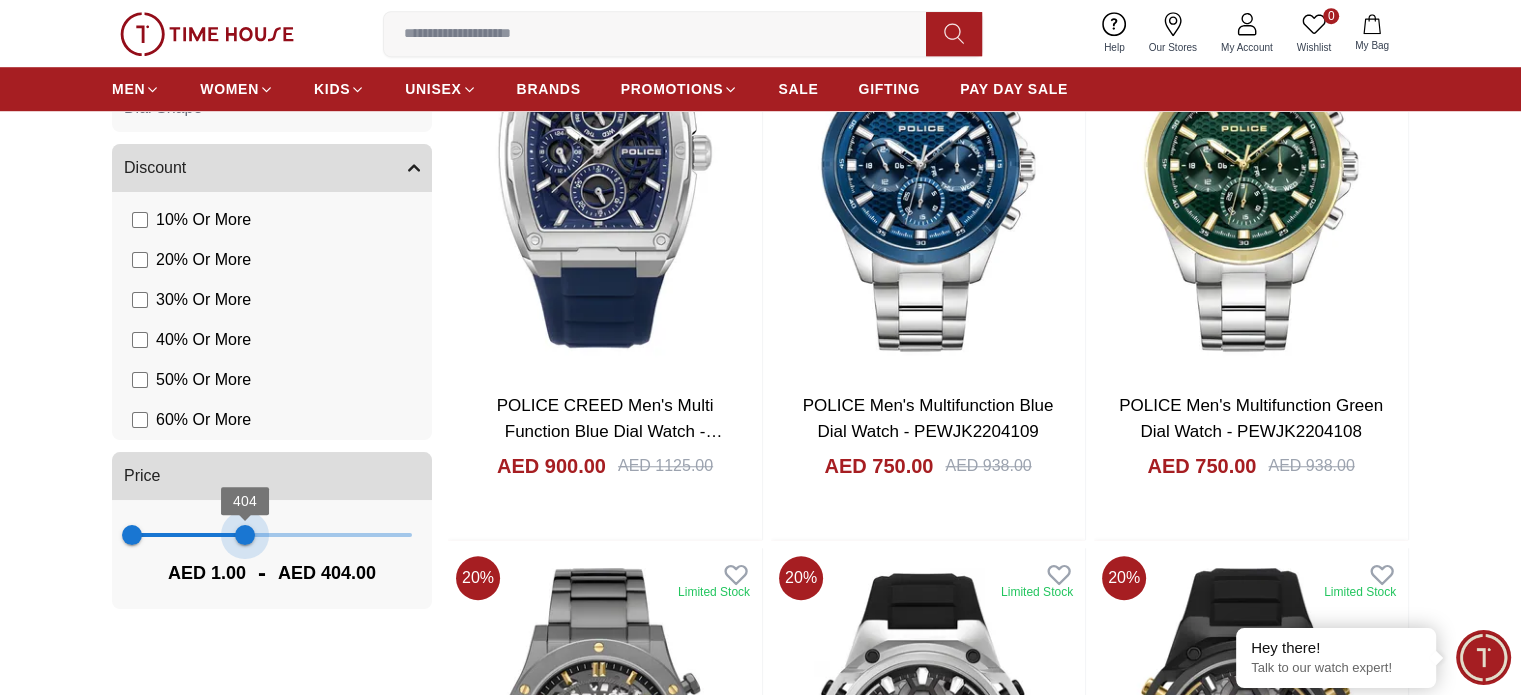 type on "***" 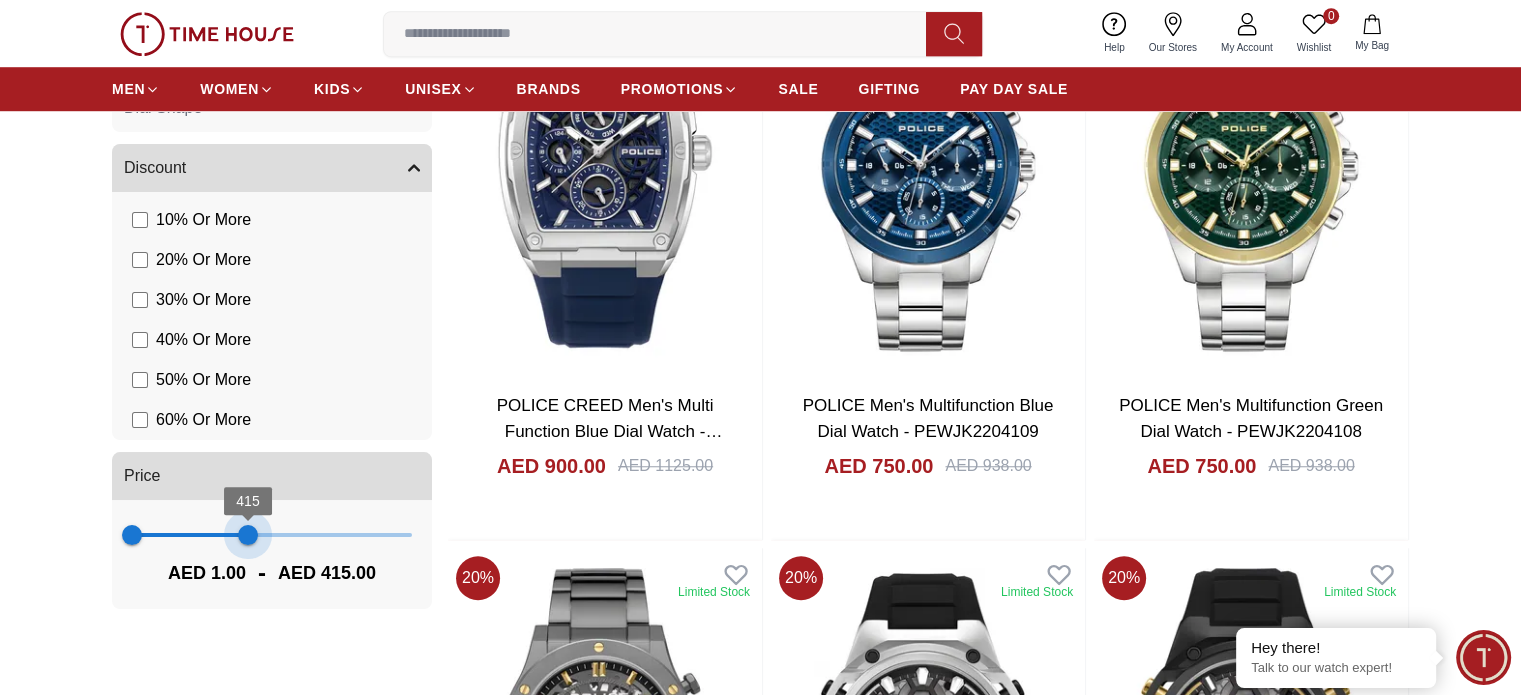 drag, startPoint x: 410, startPoint y: 537, endPoint x: 248, endPoint y: 556, distance: 163.1104 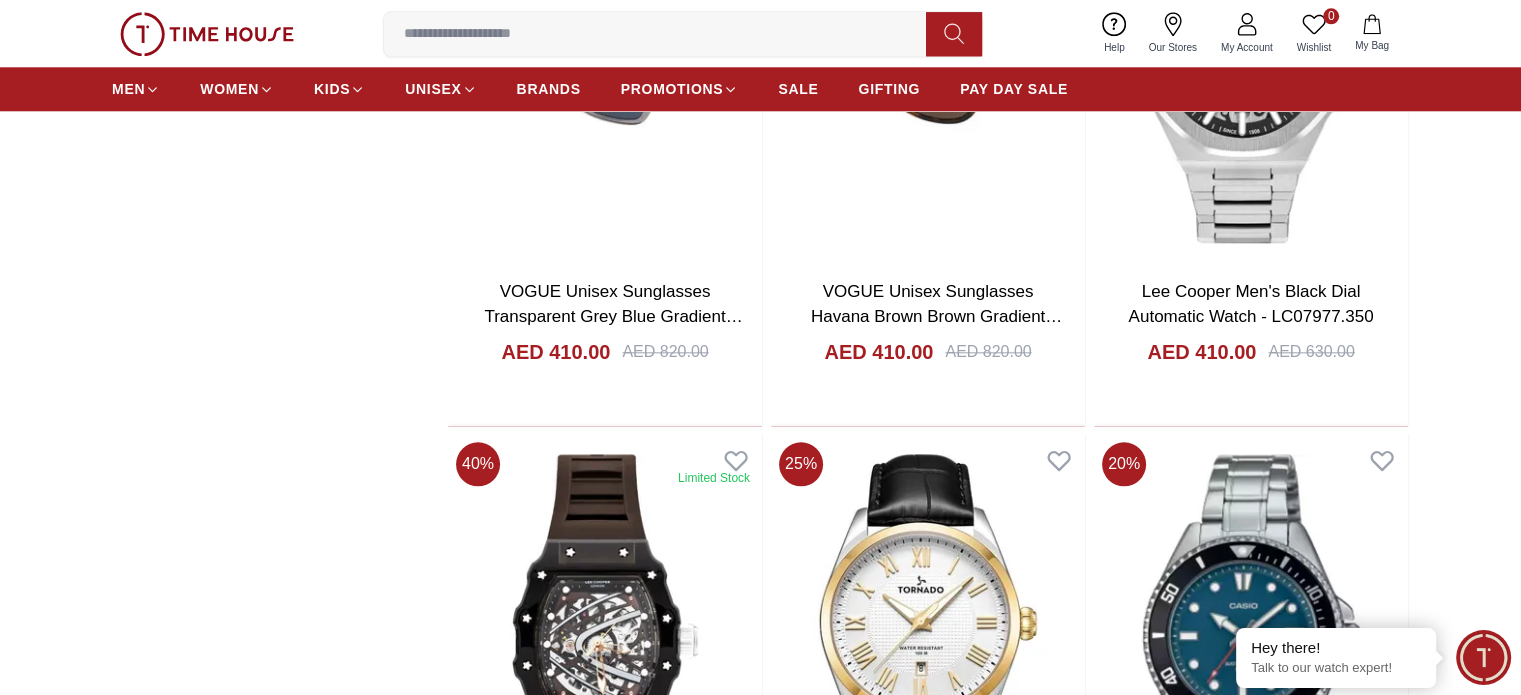 scroll, scrollTop: 2200, scrollLeft: 0, axis: vertical 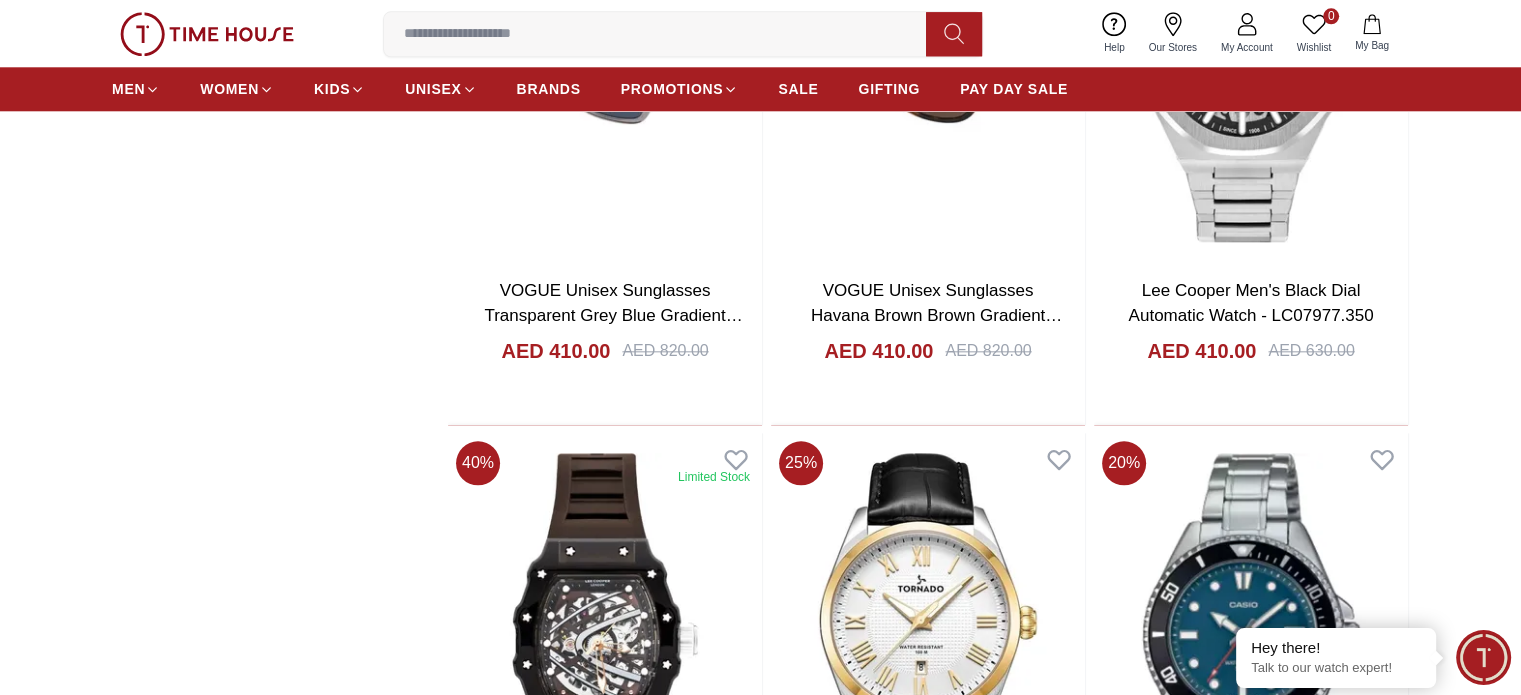 click on "G-SHOCK Men's Analog-Digital Black Dial Watch - GA-2300-1ADR" at bounding box center [605, 2055] 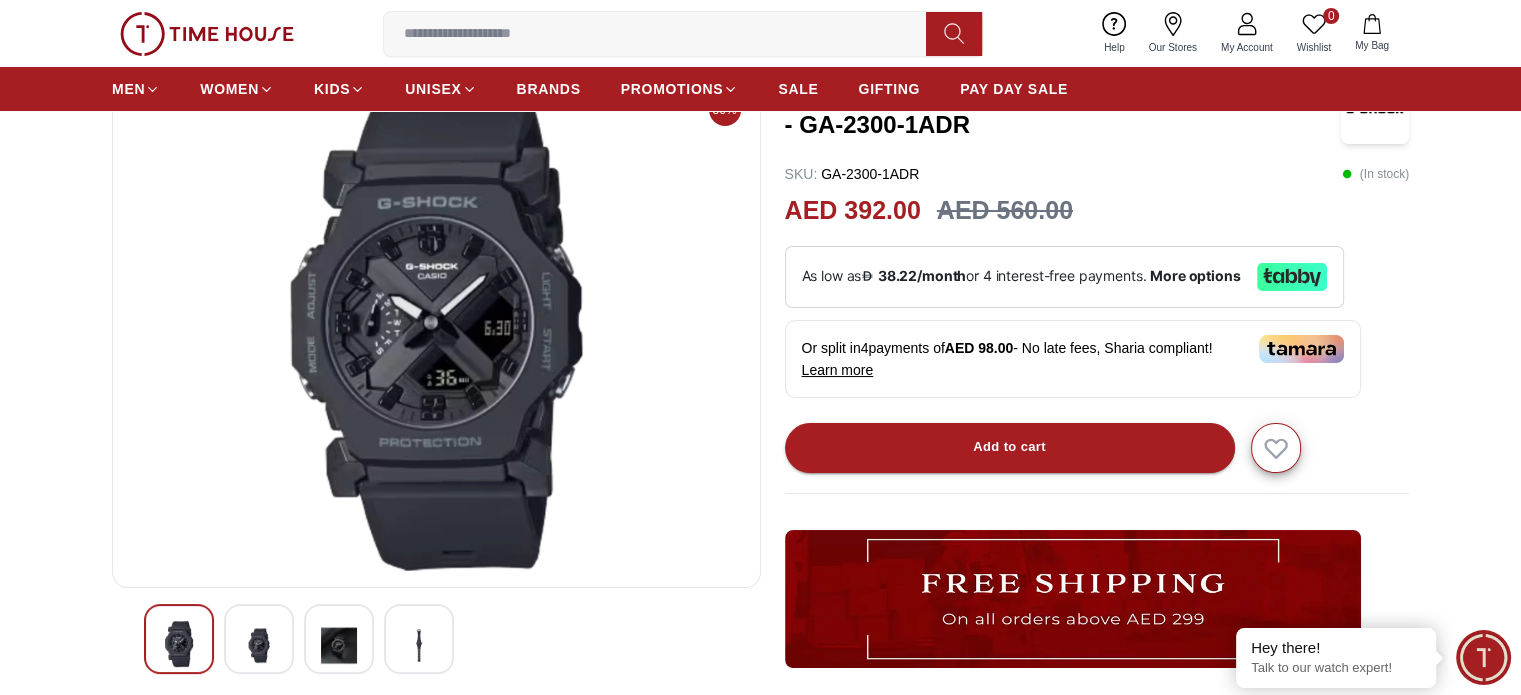 scroll, scrollTop: 300, scrollLeft: 0, axis: vertical 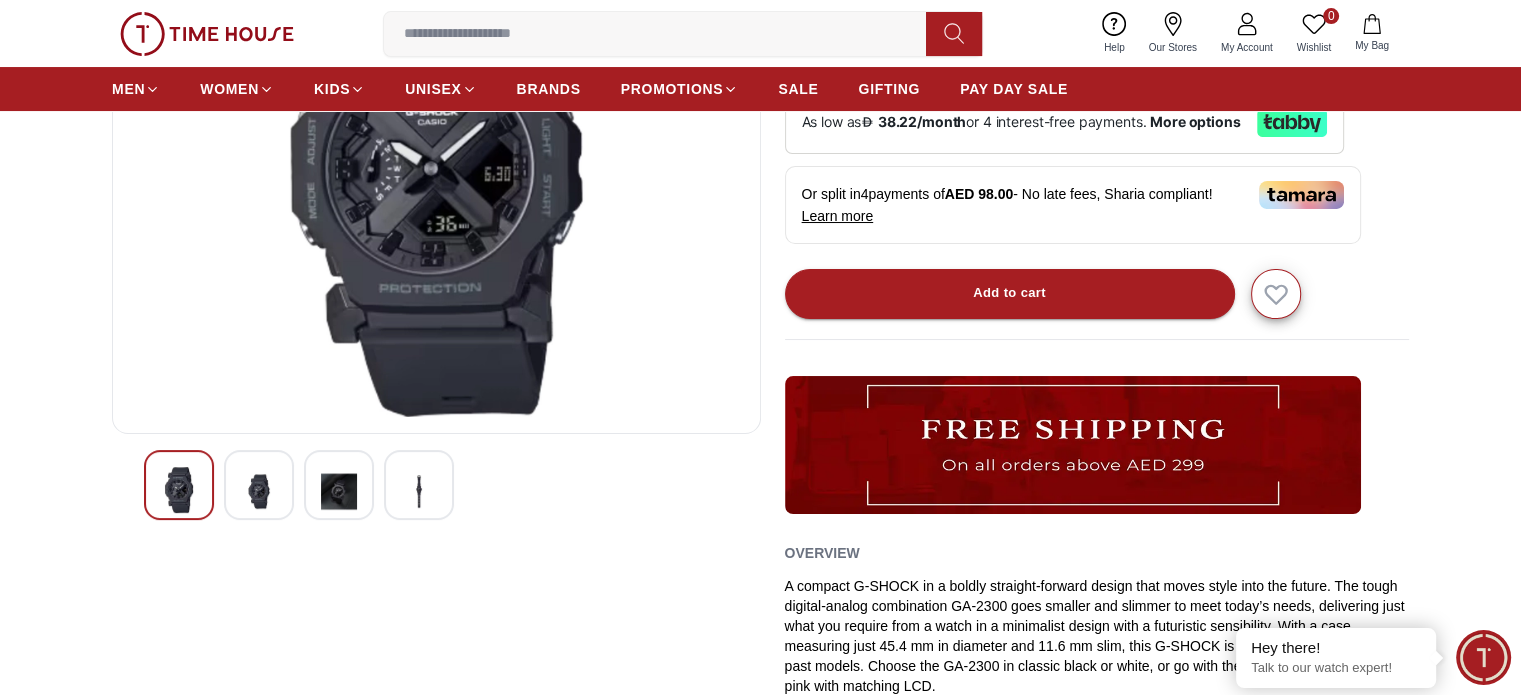 click at bounding box center [259, 491] 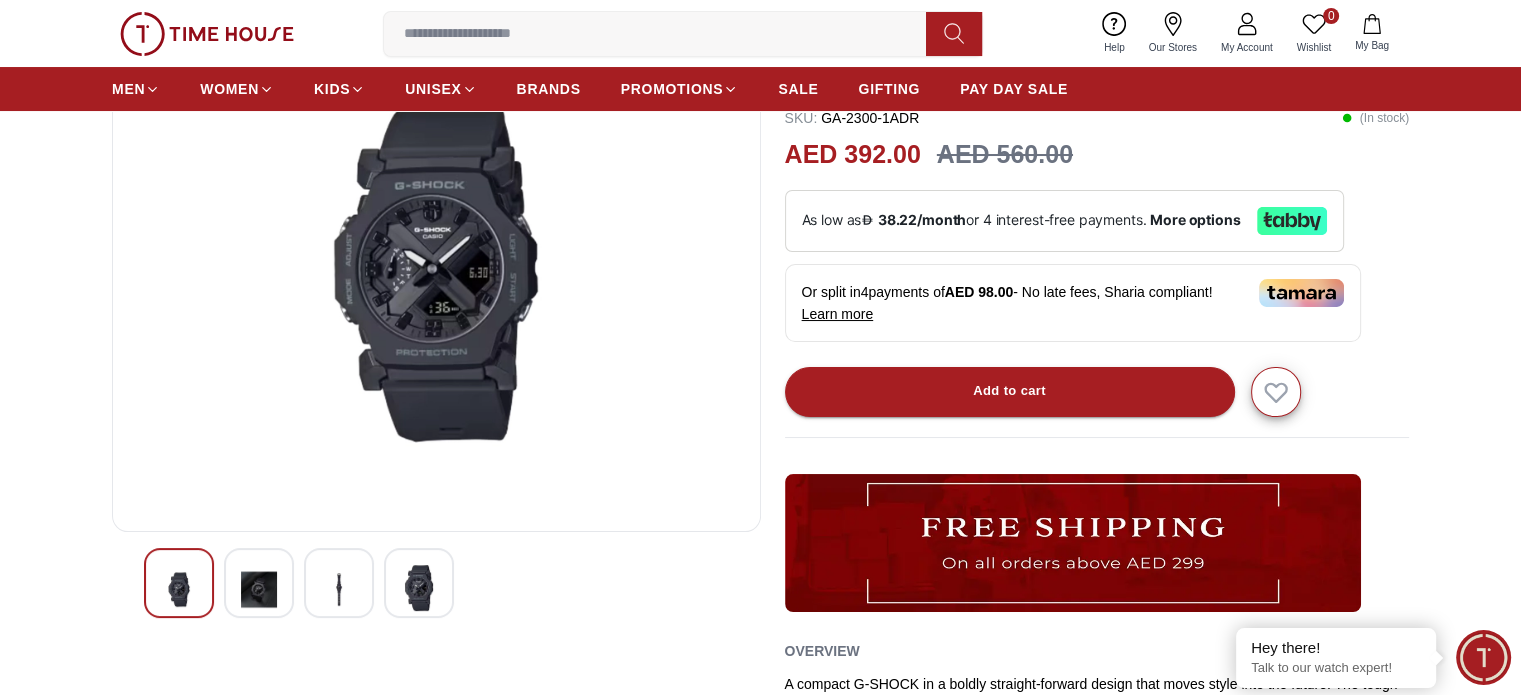 scroll, scrollTop: 200, scrollLeft: 0, axis: vertical 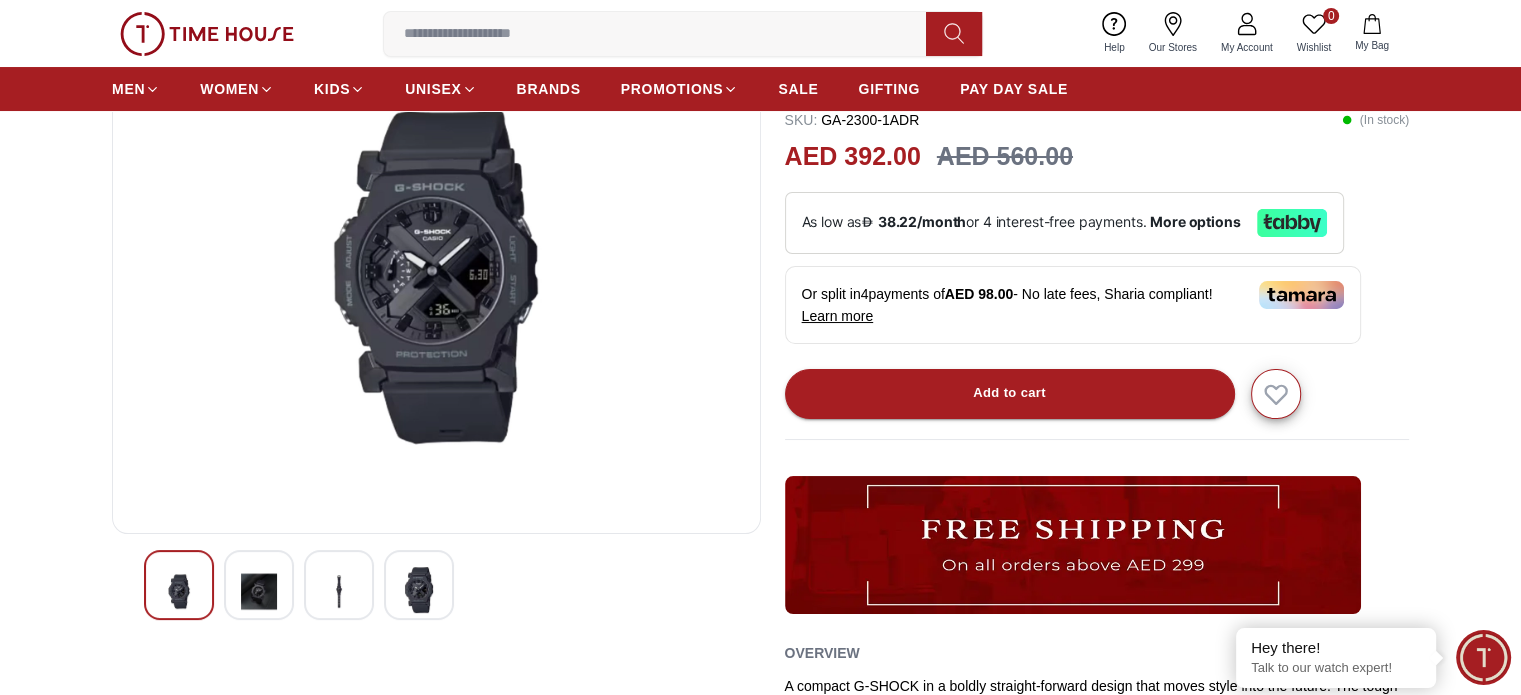 click at bounding box center (339, 591) 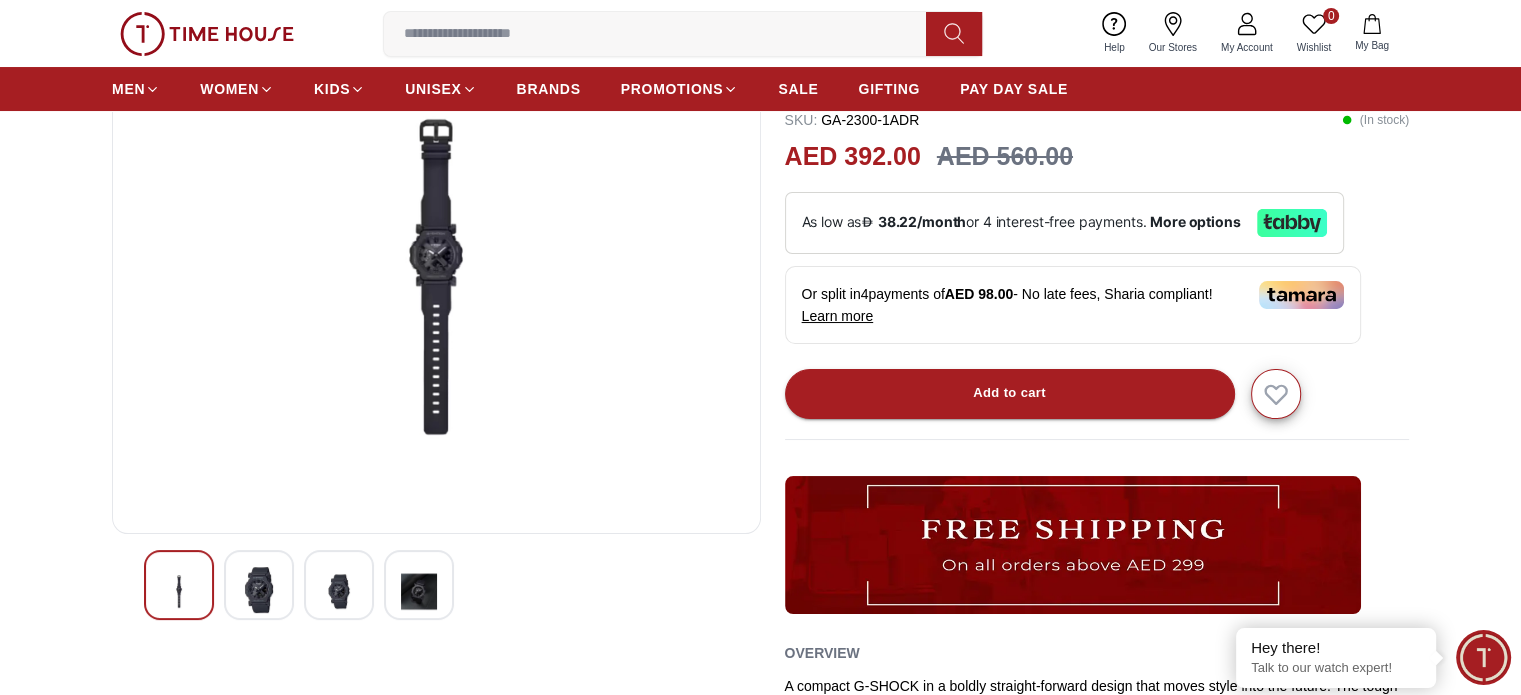 click at bounding box center [419, 591] 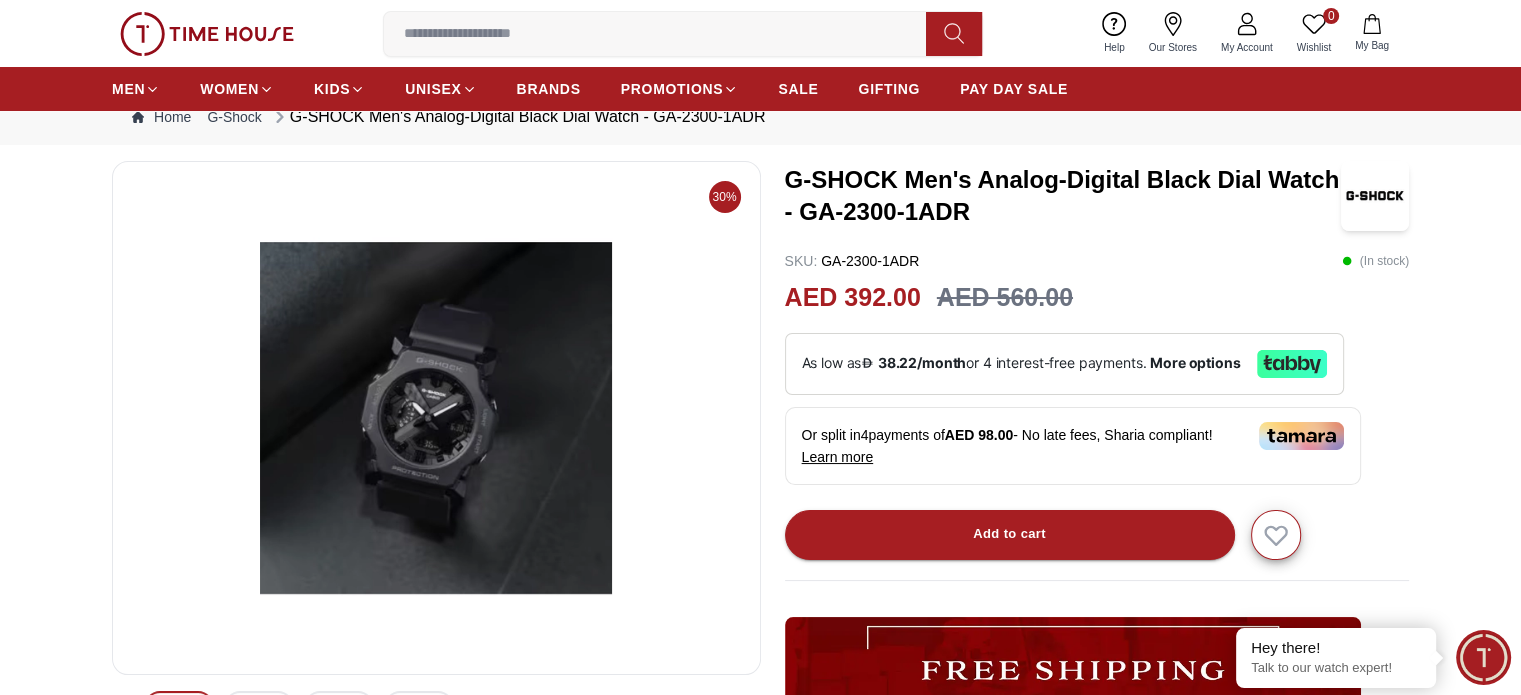 scroll, scrollTop: 0, scrollLeft: 0, axis: both 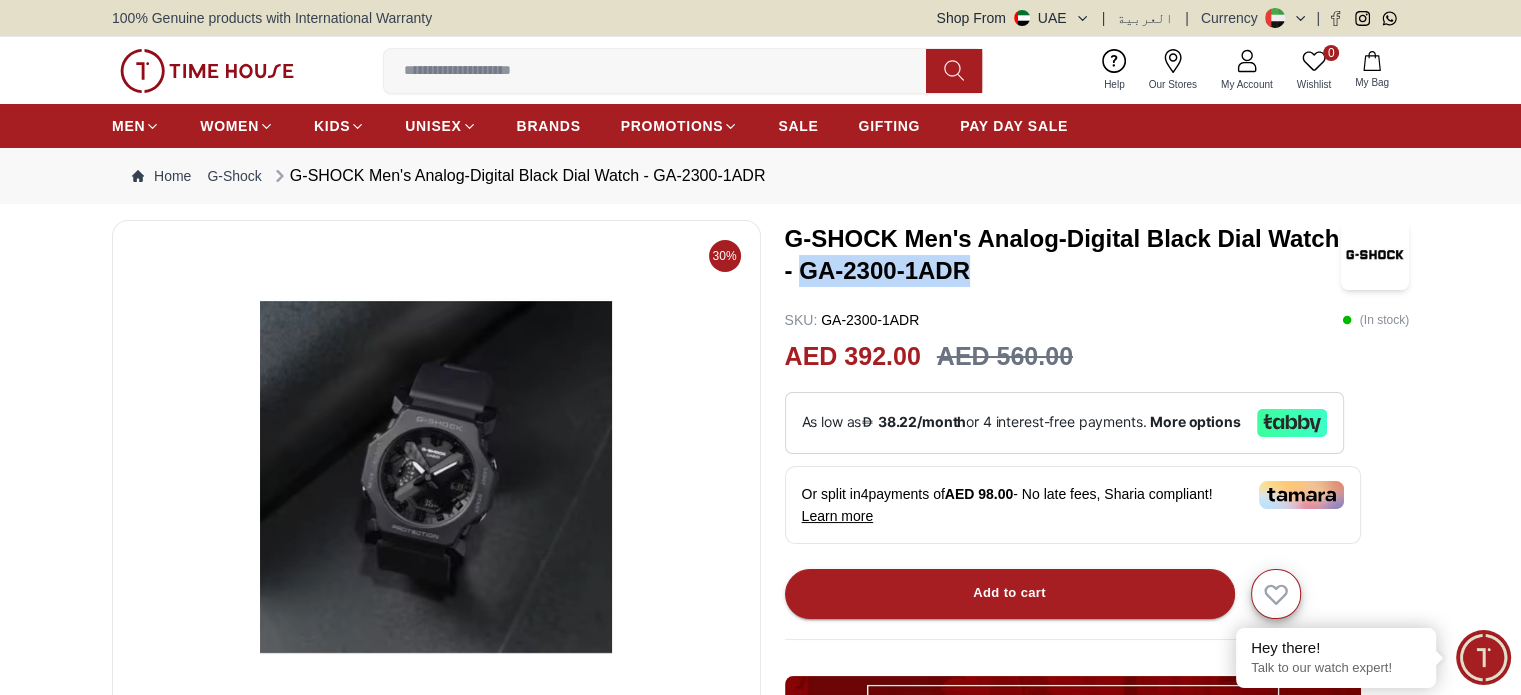 drag, startPoint x: 801, startPoint y: 268, endPoint x: 965, endPoint y: 273, distance: 164.0762 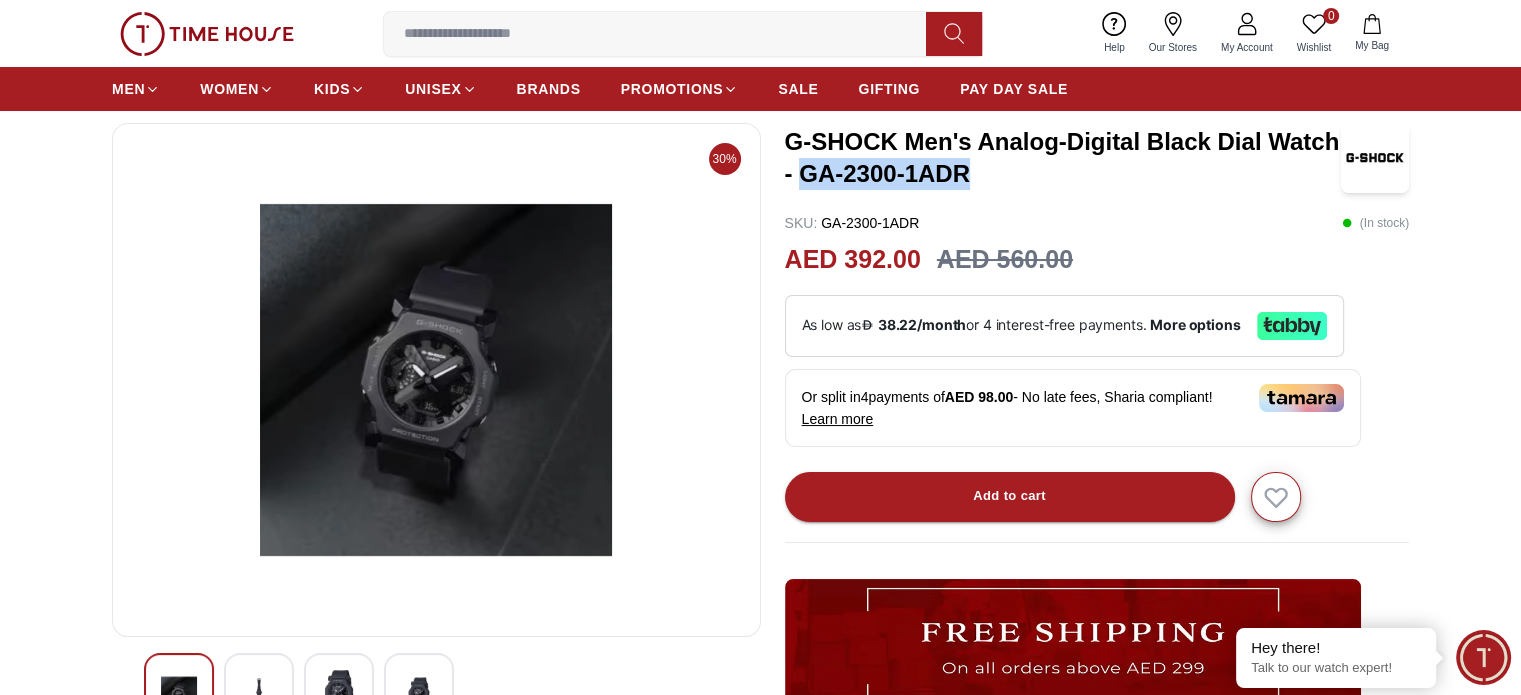 scroll, scrollTop: 100, scrollLeft: 0, axis: vertical 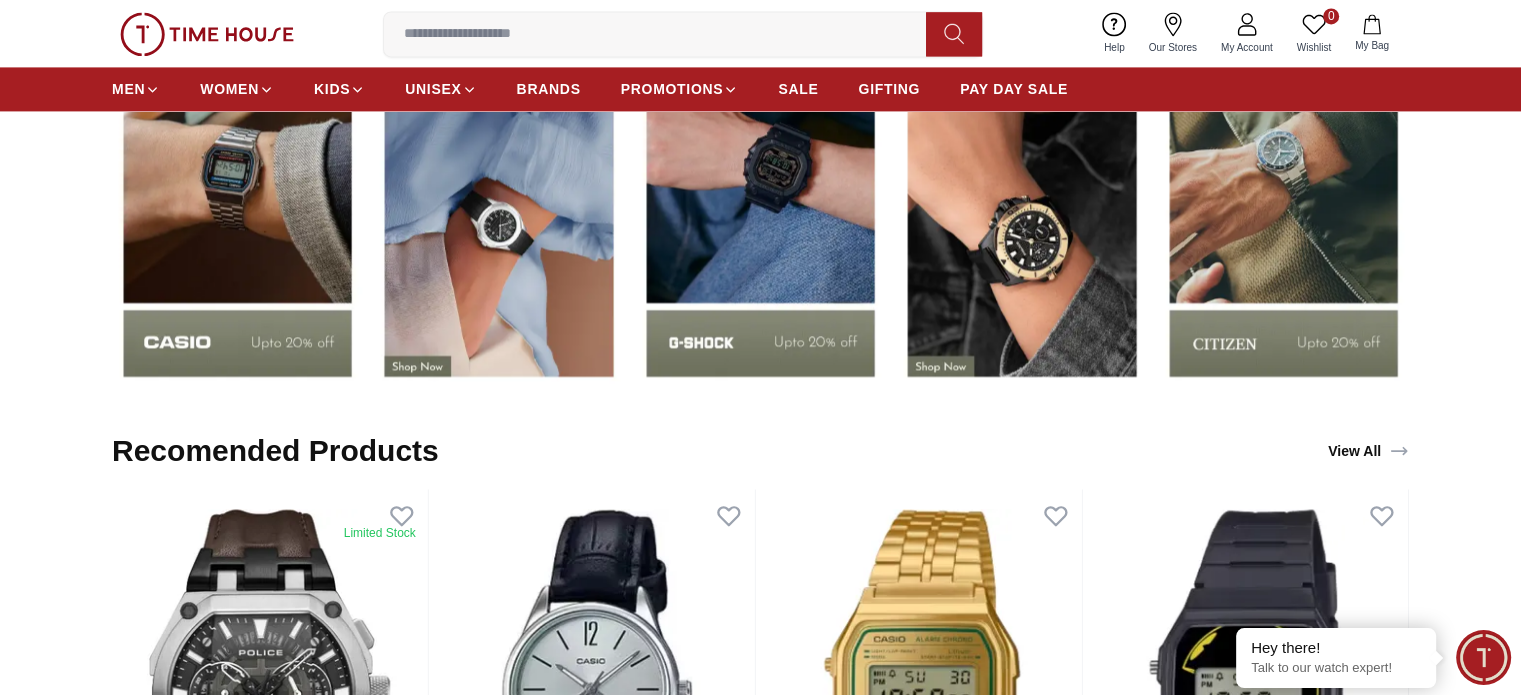 click at bounding box center (760, 196) 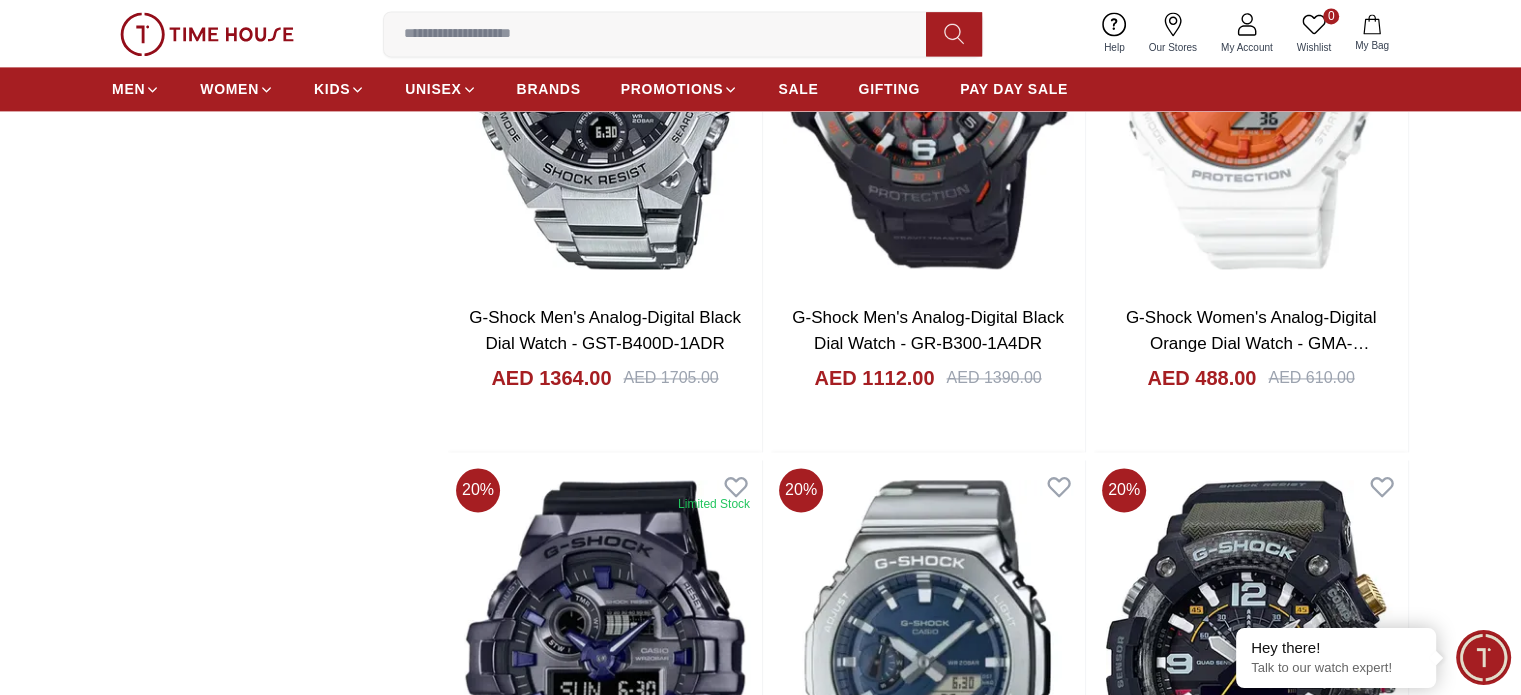 scroll, scrollTop: 2900, scrollLeft: 0, axis: vertical 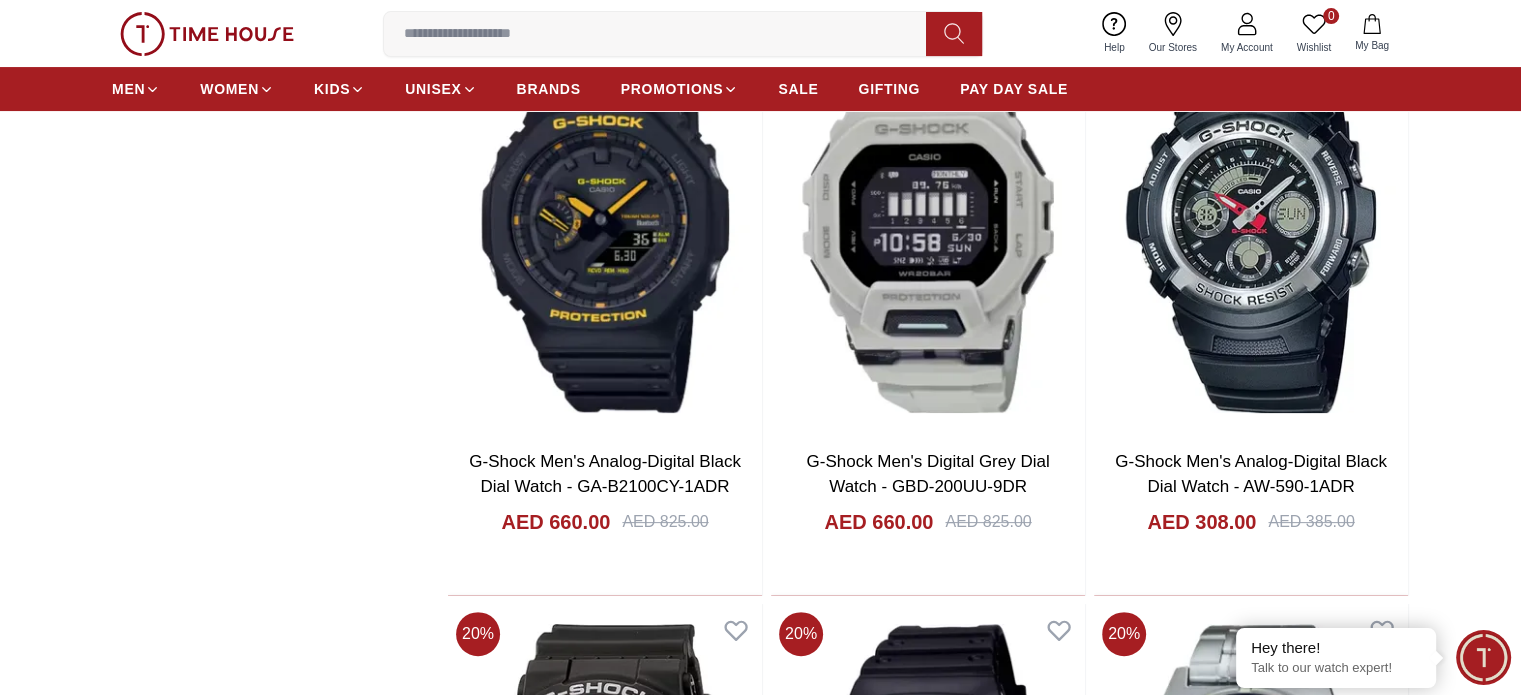 click on "G-SHOCK Men's Analog & Digital White Dial Watch - GA-2300-7ADR" at bounding box center (1251, 4562) 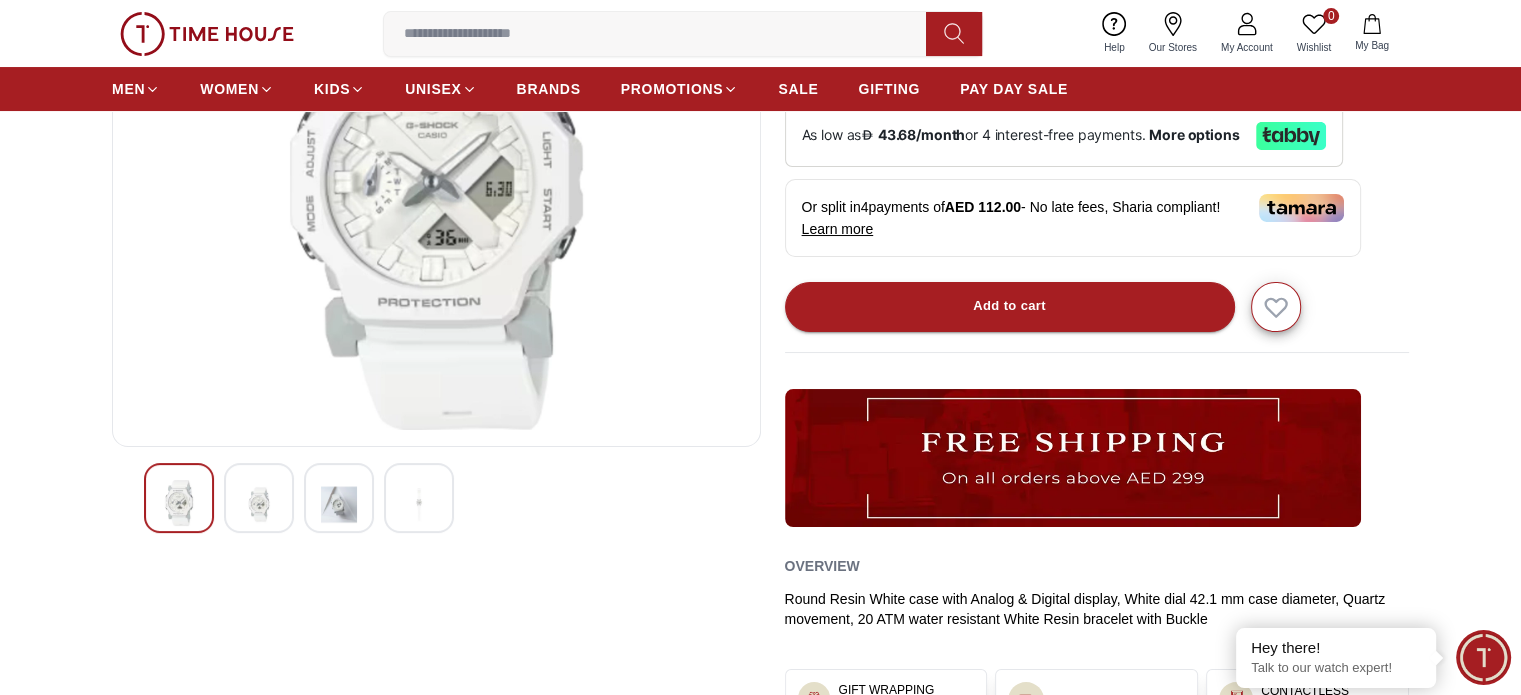 scroll, scrollTop: 300, scrollLeft: 0, axis: vertical 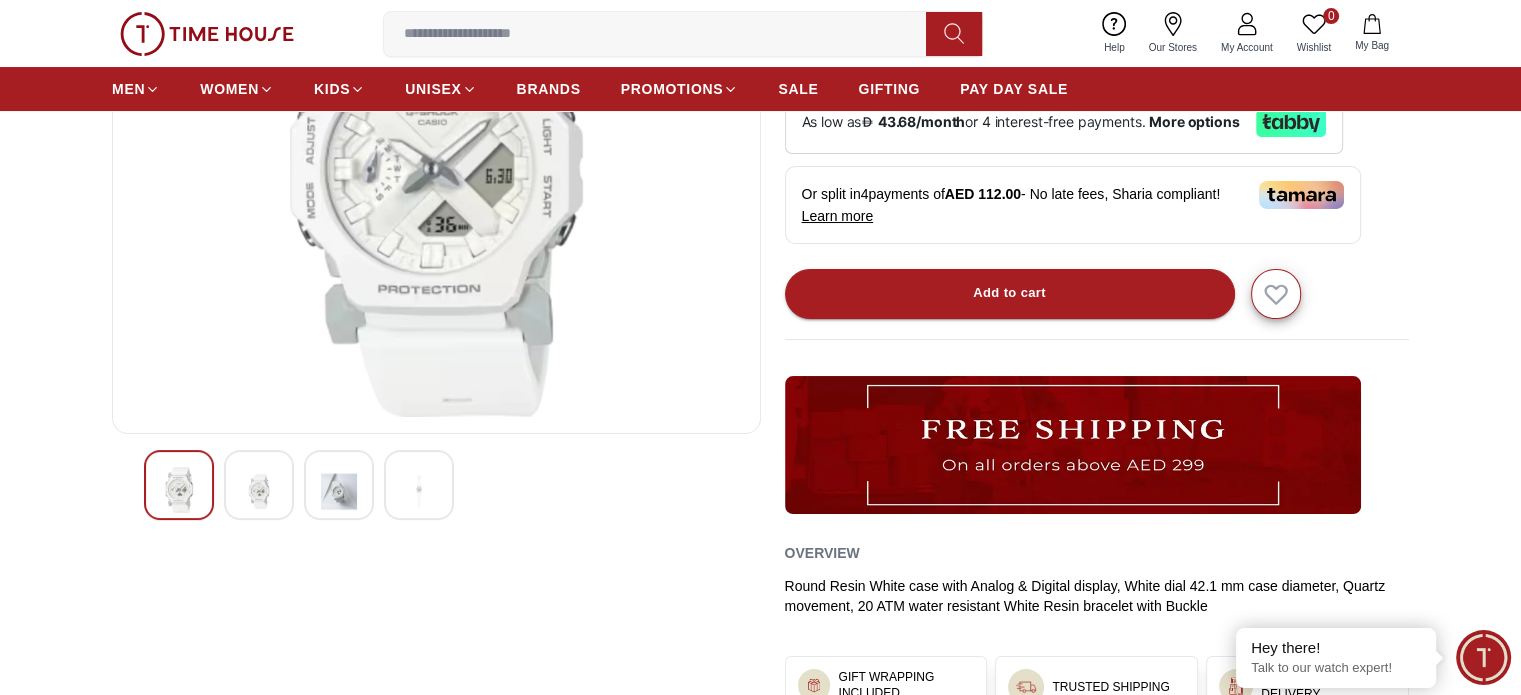 click at bounding box center [259, 491] 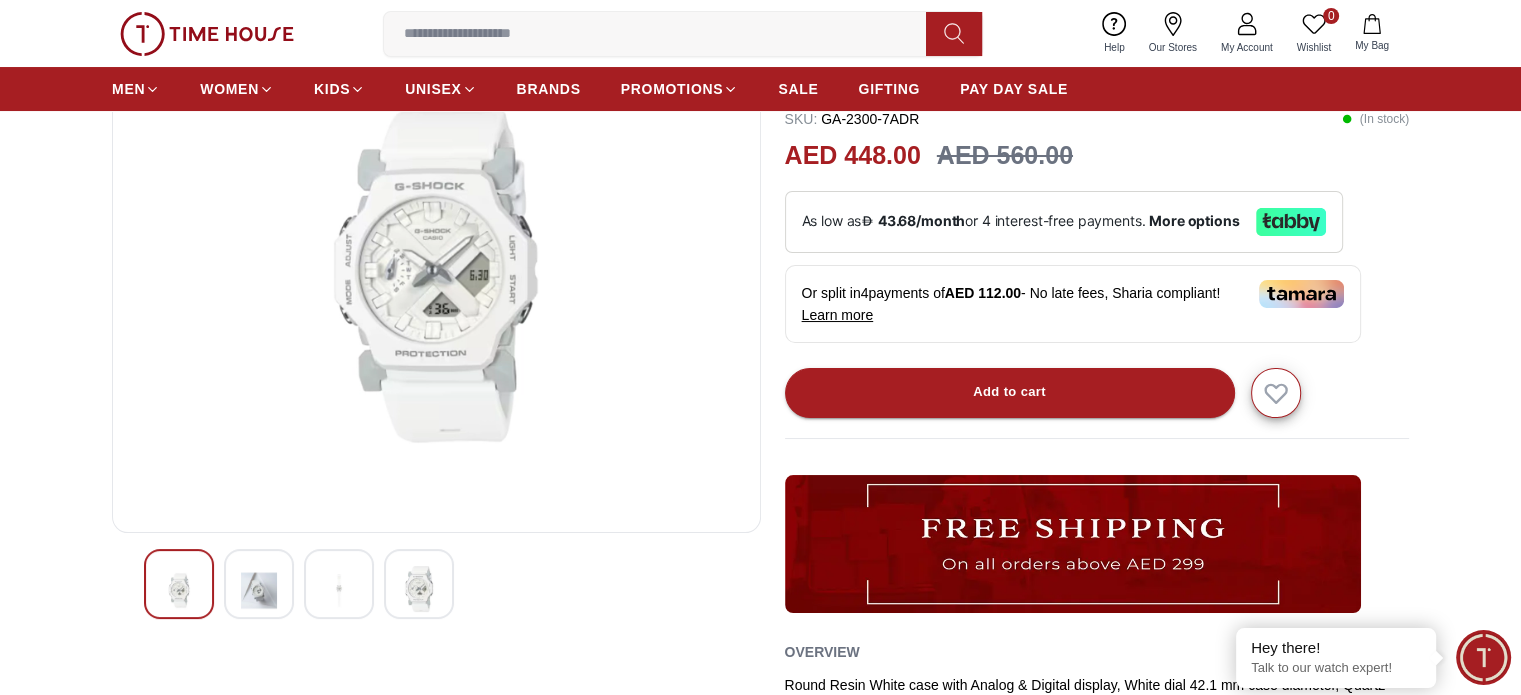 scroll, scrollTop: 200, scrollLeft: 0, axis: vertical 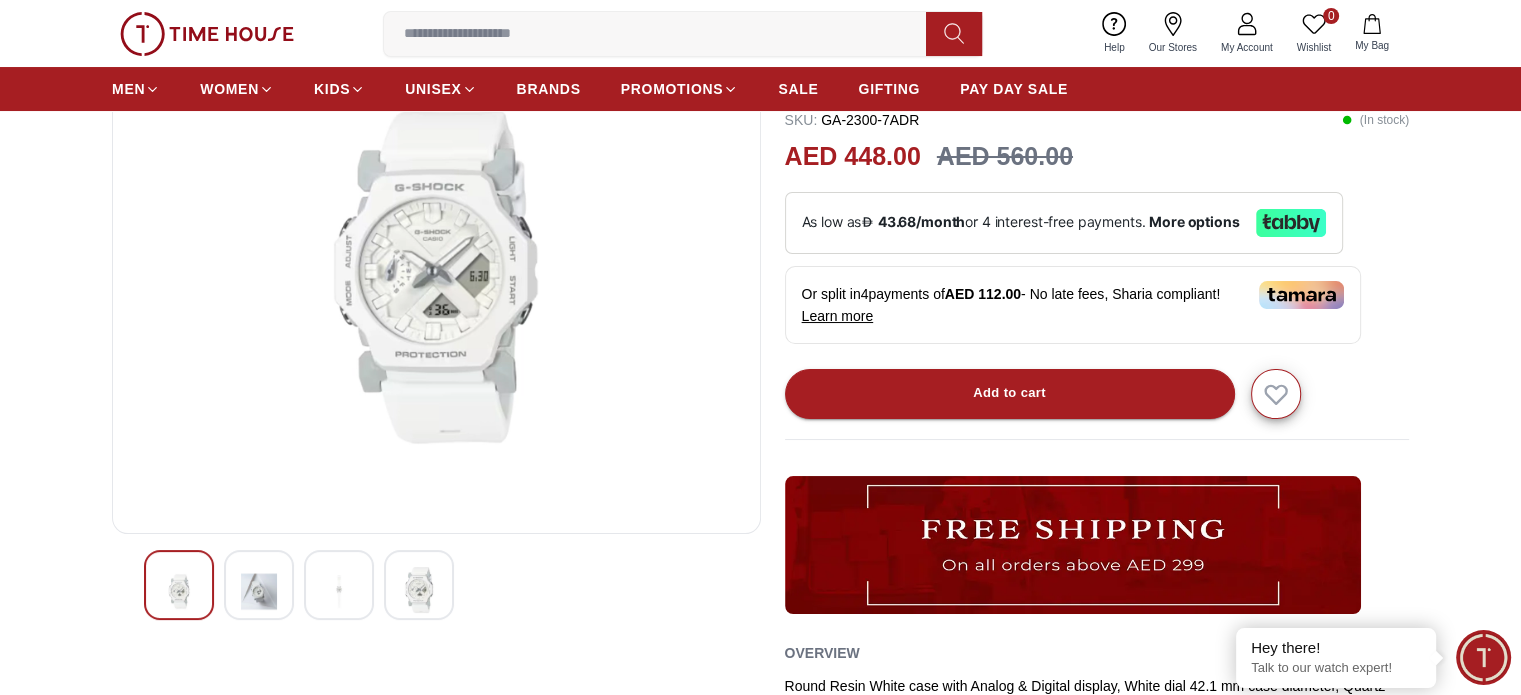 click at bounding box center [339, 591] 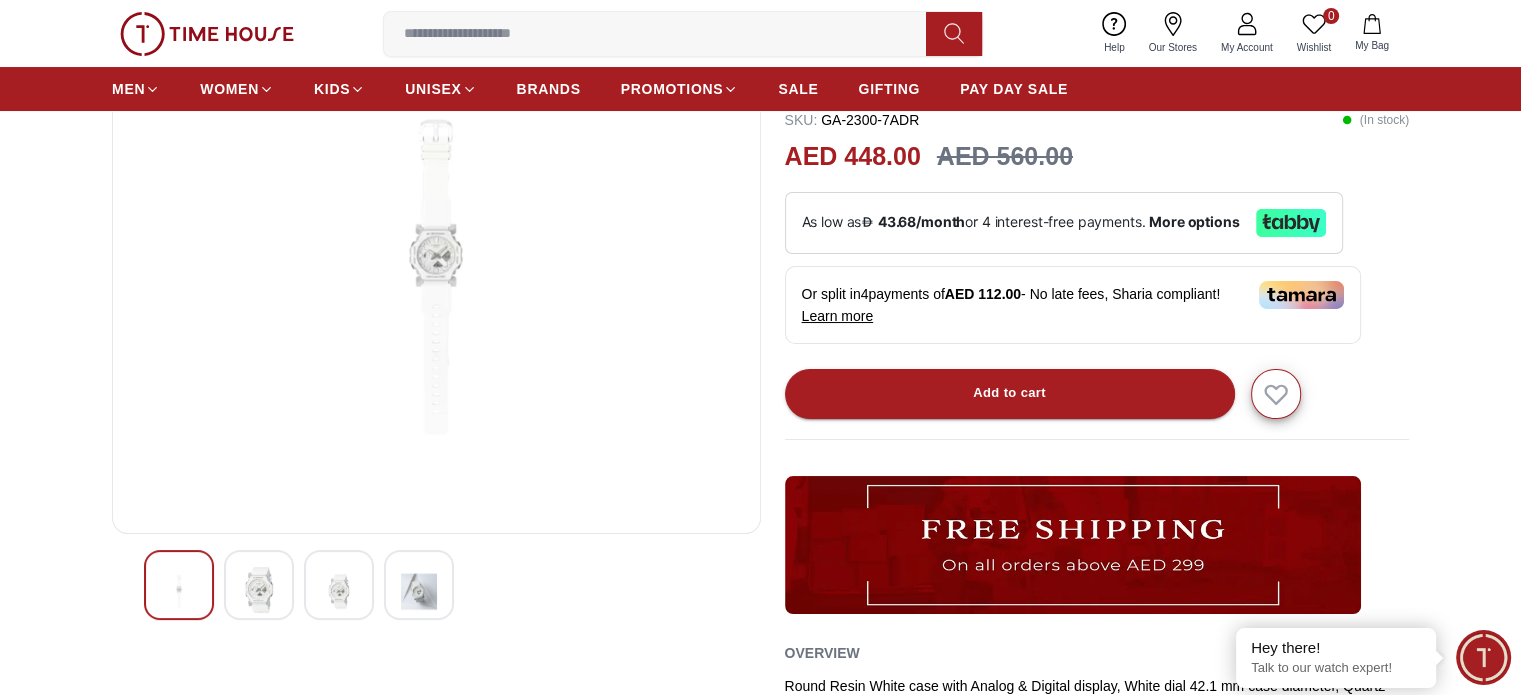 click at bounding box center [419, 585] 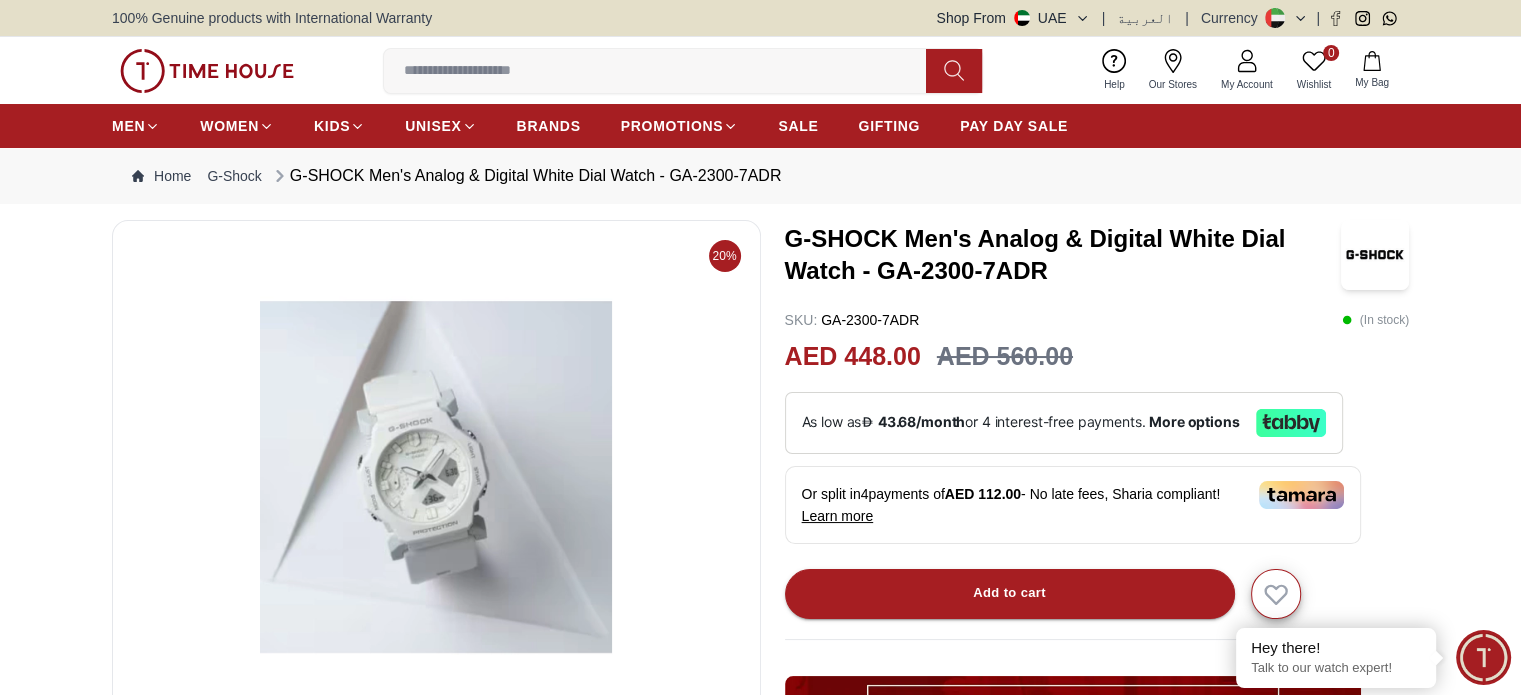 scroll, scrollTop: 0, scrollLeft: 0, axis: both 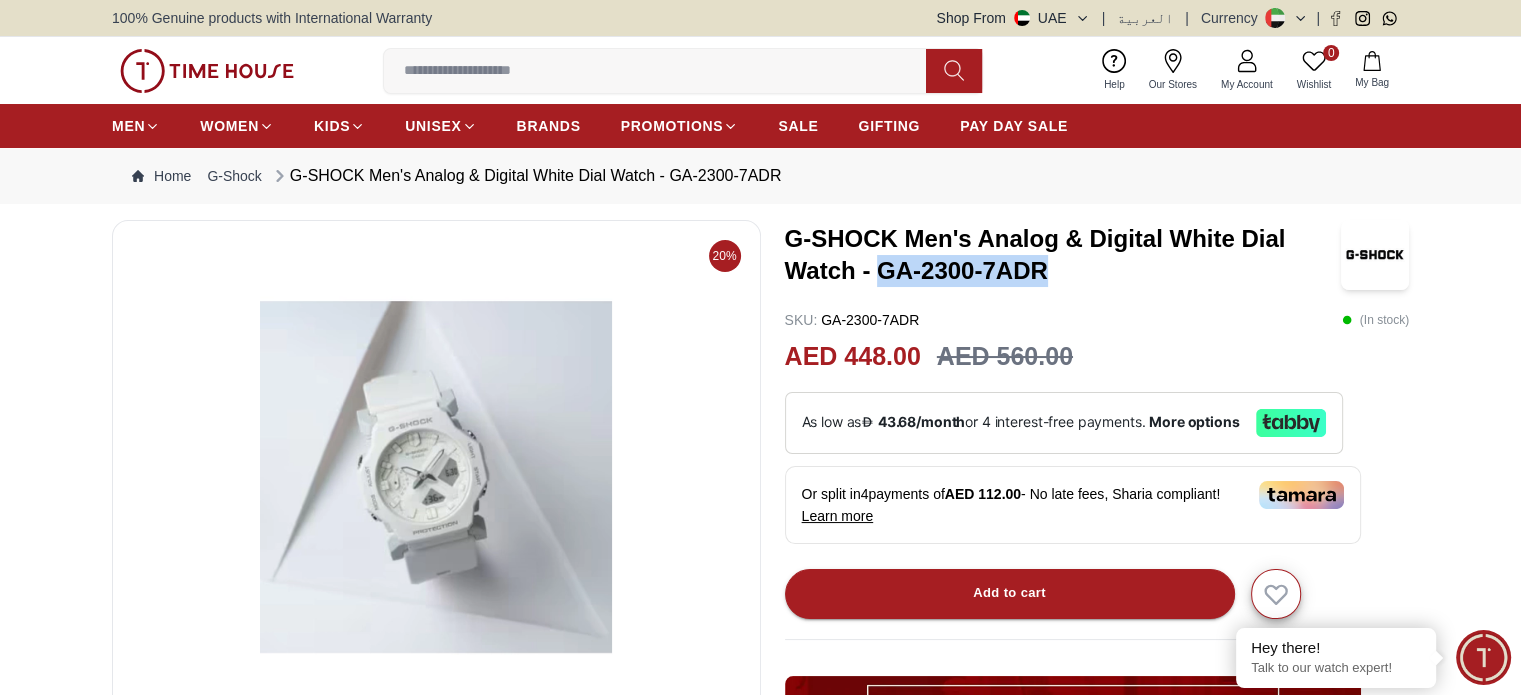 drag, startPoint x: 877, startPoint y: 272, endPoint x: 1074, endPoint y: 275, distance: 197.02284 